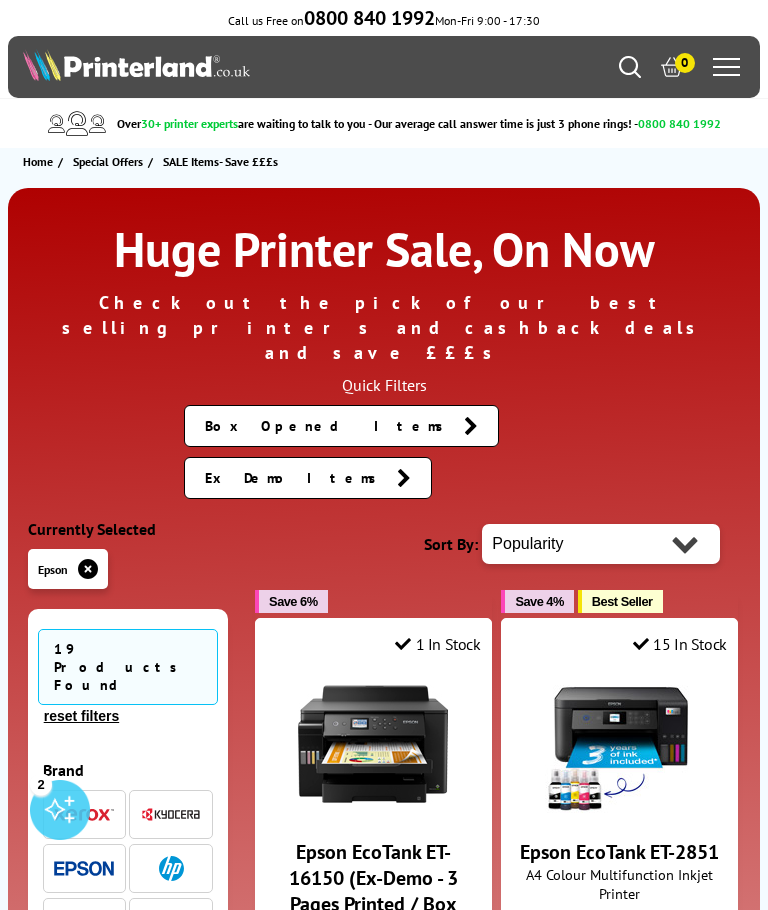 scroll, scrollTop: 0, scrollLeft: 0, axis: both 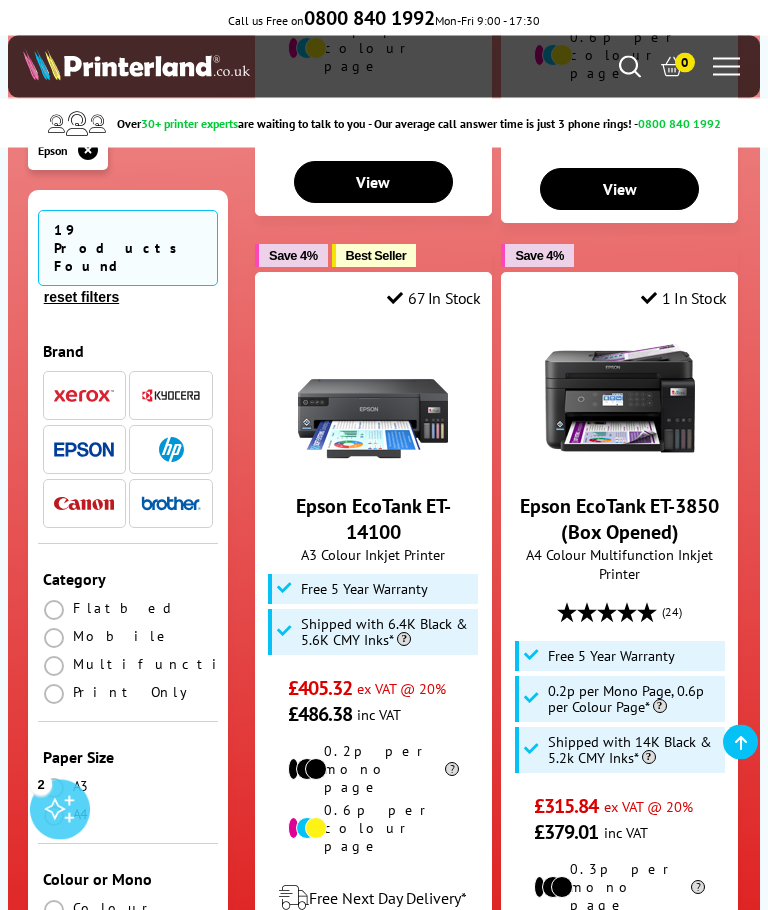 click on "Next" at bounding box center (535, 1167) 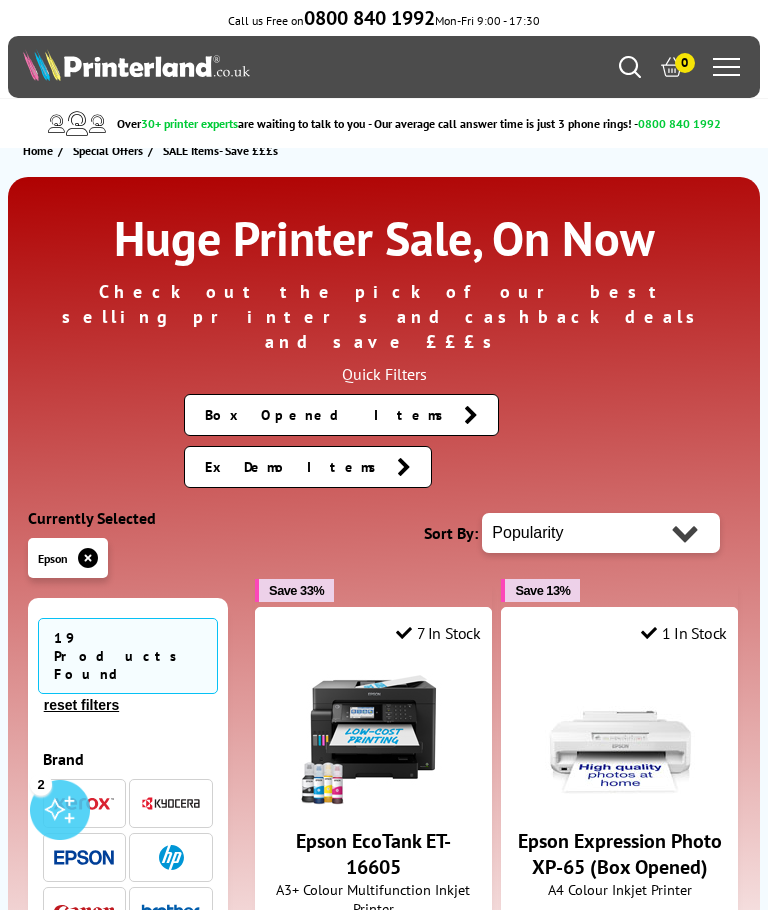 scroll, scrollTop: 0, scrollLeft: 0, axis: both 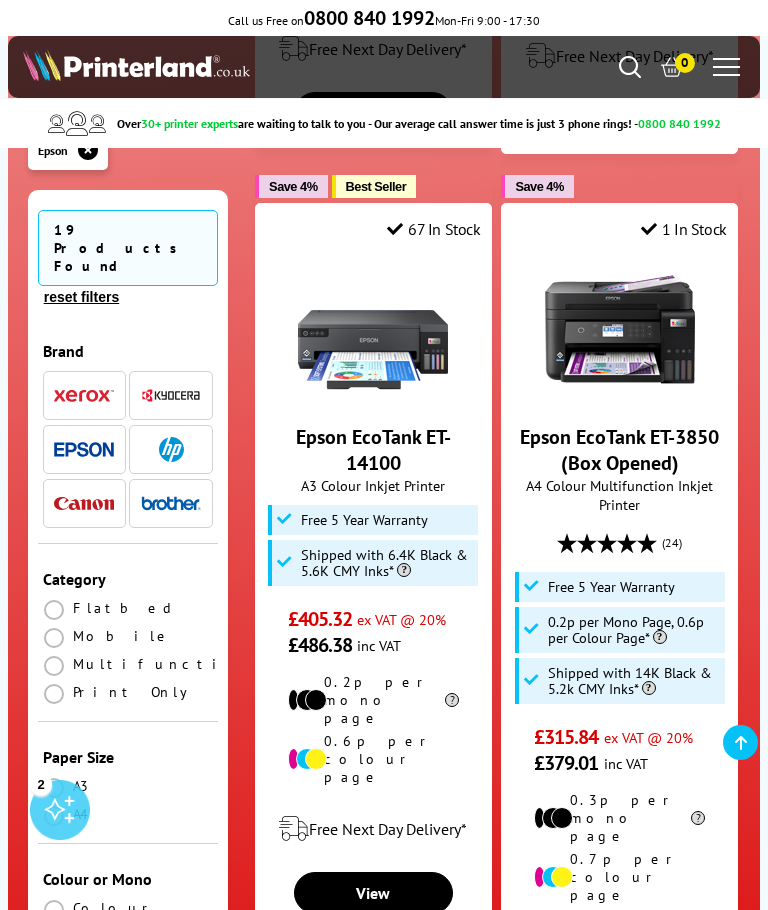 click at bounding box center [54, 816] 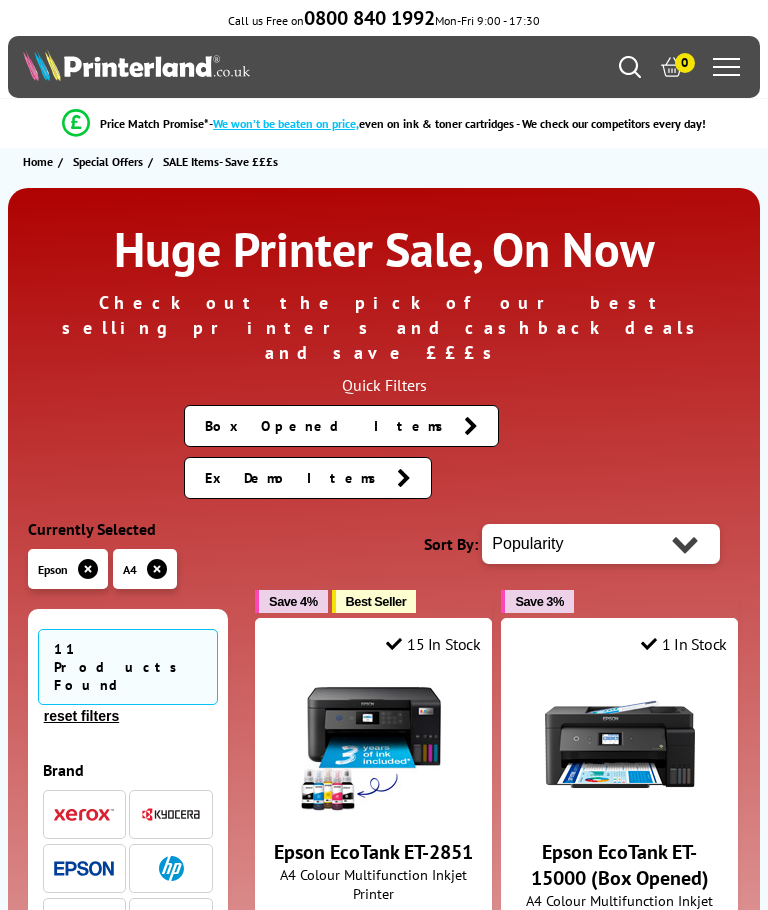 scroll, scrollTop: 0, scrollLeft: 0, axis: both 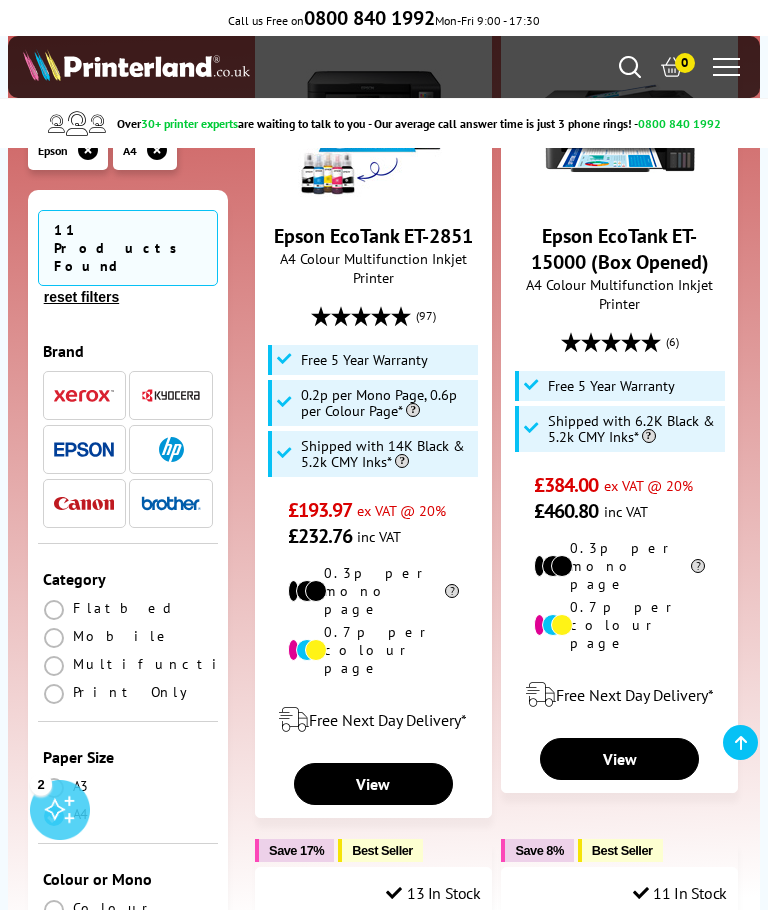 click at bounding box center [55, 692] 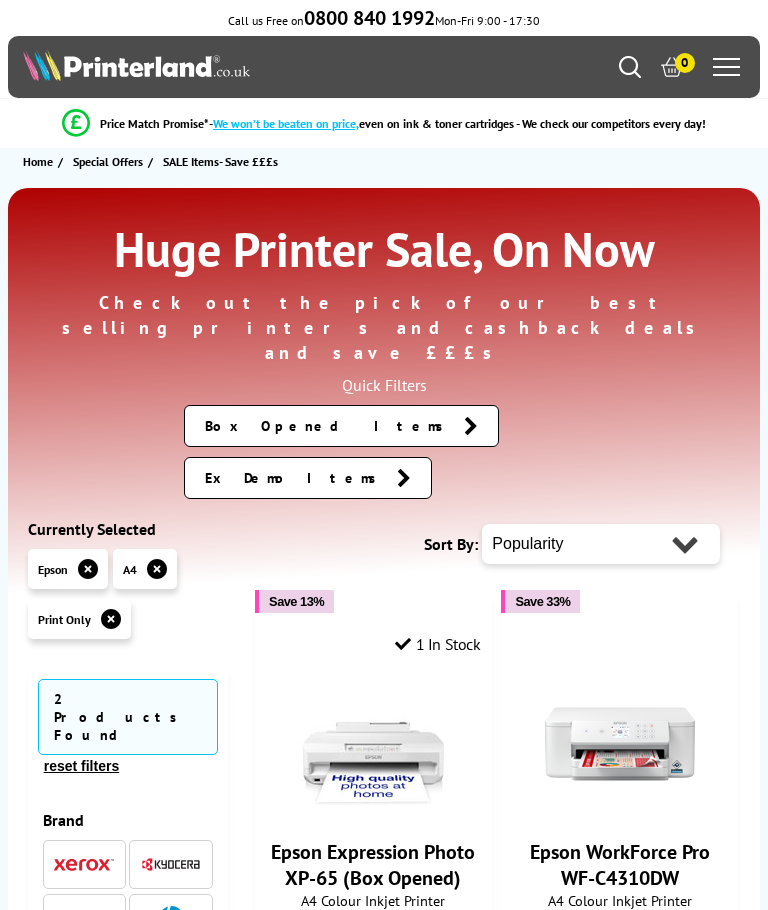 scroll, scrollTop: 0, scrollLeft: 0, axis: both 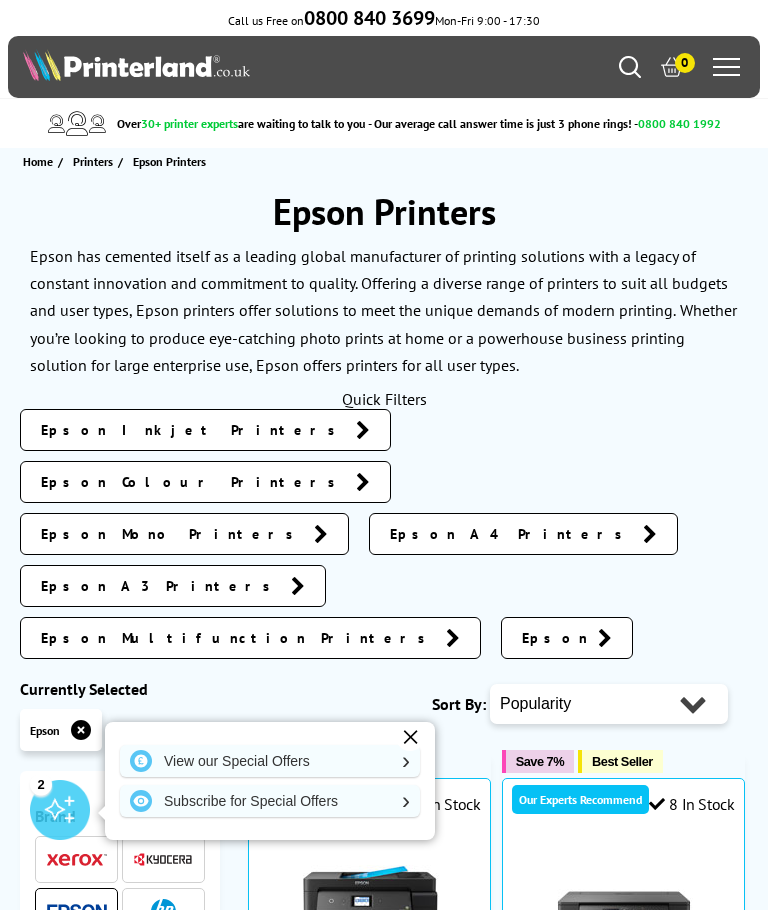 click on "Epson Mono Printers" at bounding box center [172, 534] 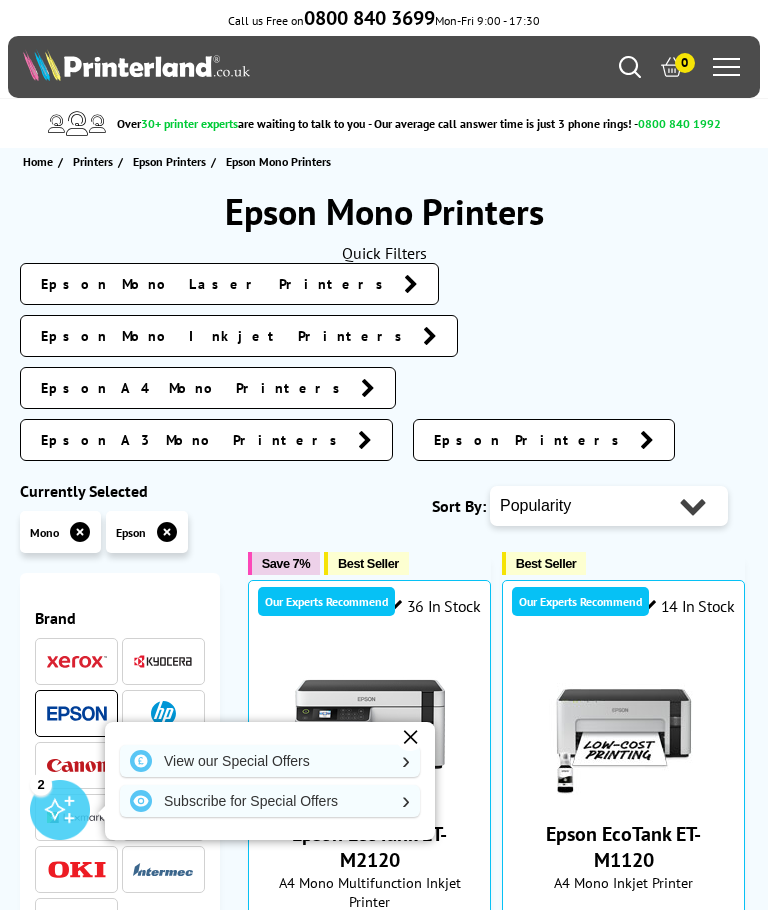 scroll, scrollTop: 0, scrollLeft: 0, axis: both 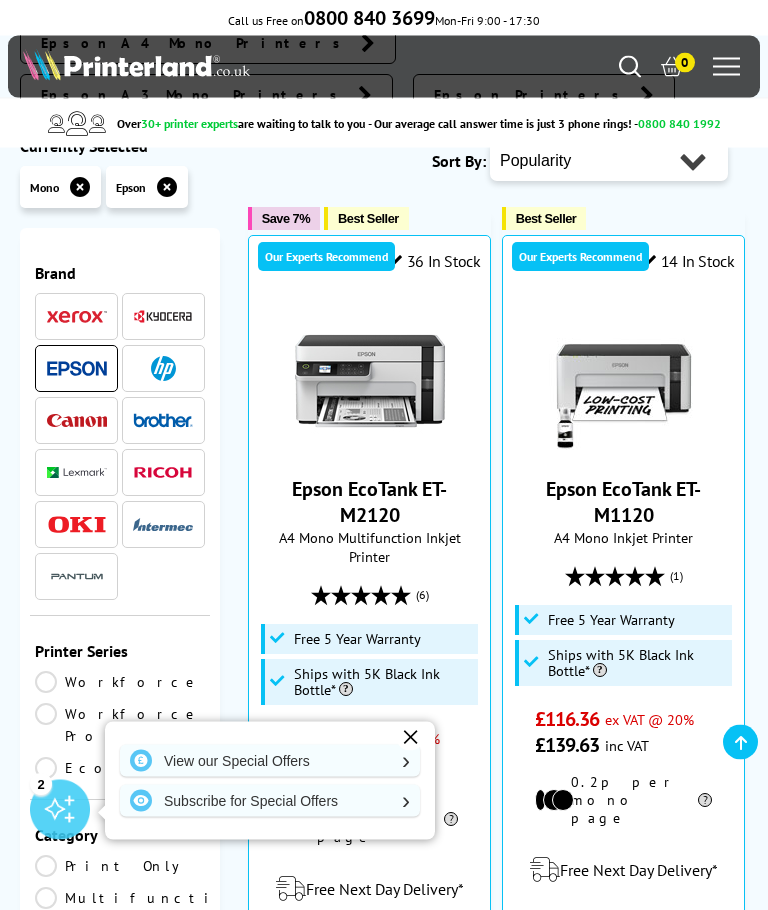 click on "Epson EcoTank ET-M1120" at bounding box center [623, 503] 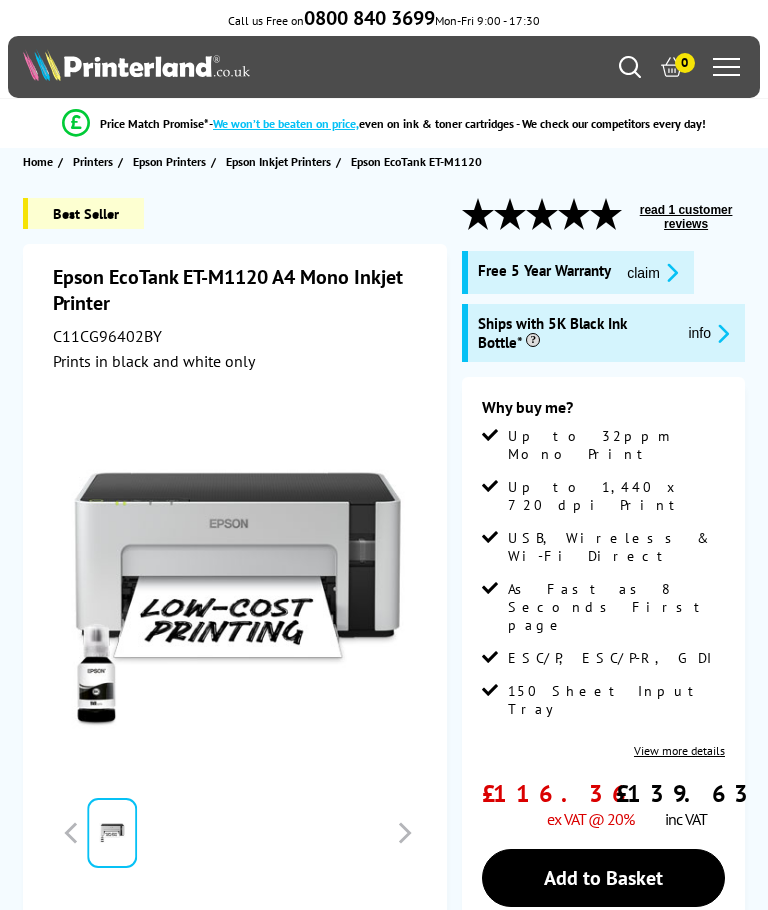 scroll, scrollTop: 0, scrollLeft: 0, axis: both 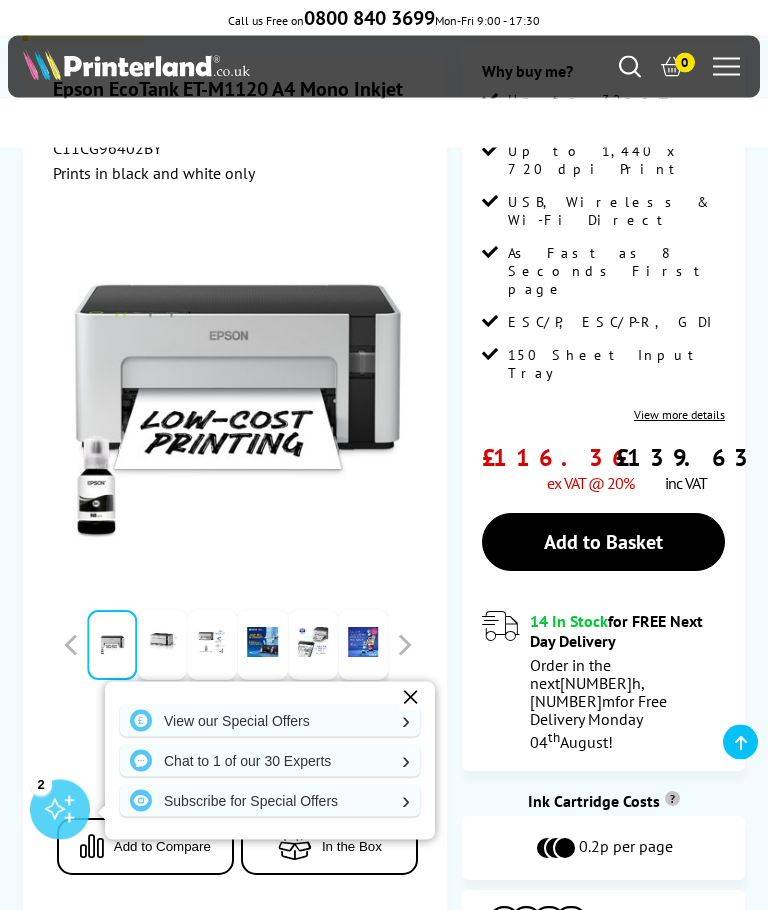 click on "✕" at bounding box center [410, 697] 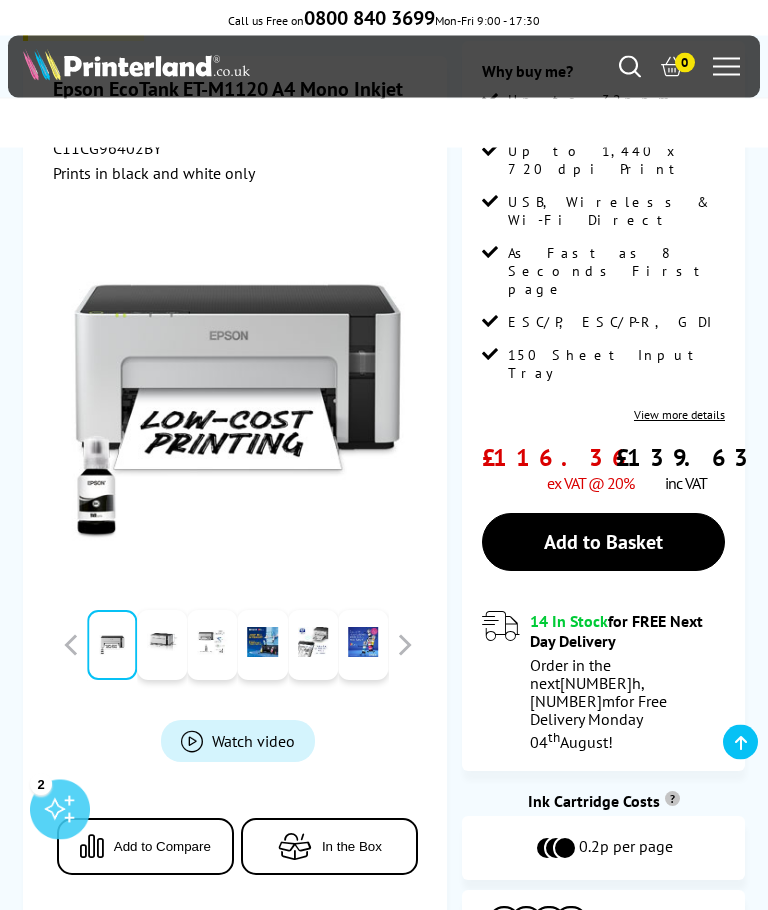 scroll, scrollTop: 336, scrollLeft: 0, axis: vertical 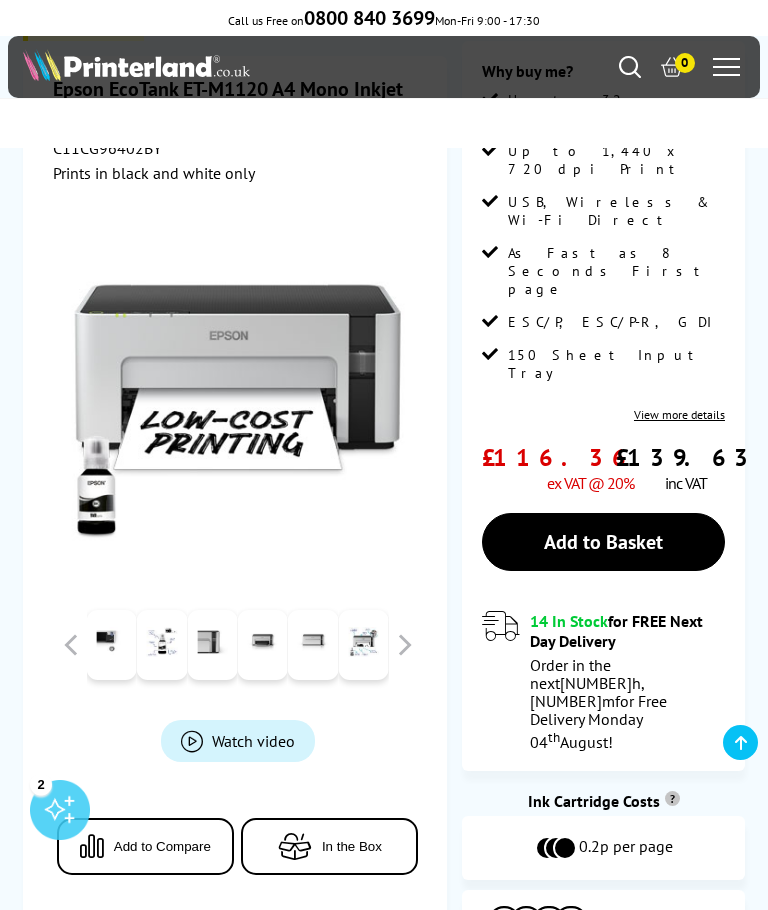 click on "Watch video" at bounding box center [253, 741] 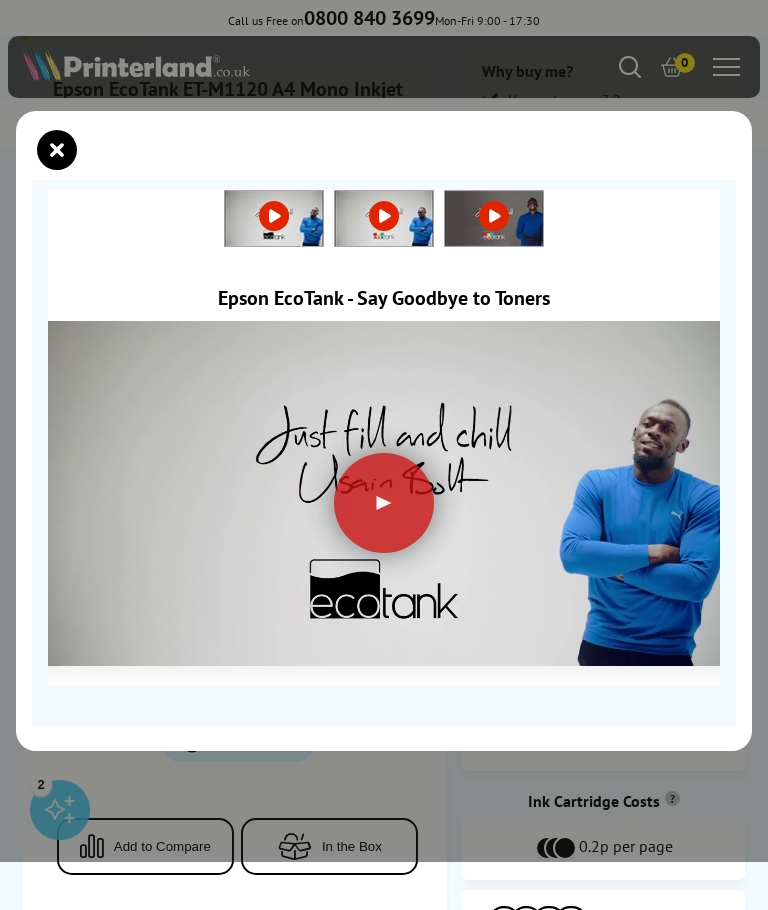 click at bounding box center [384, 503] 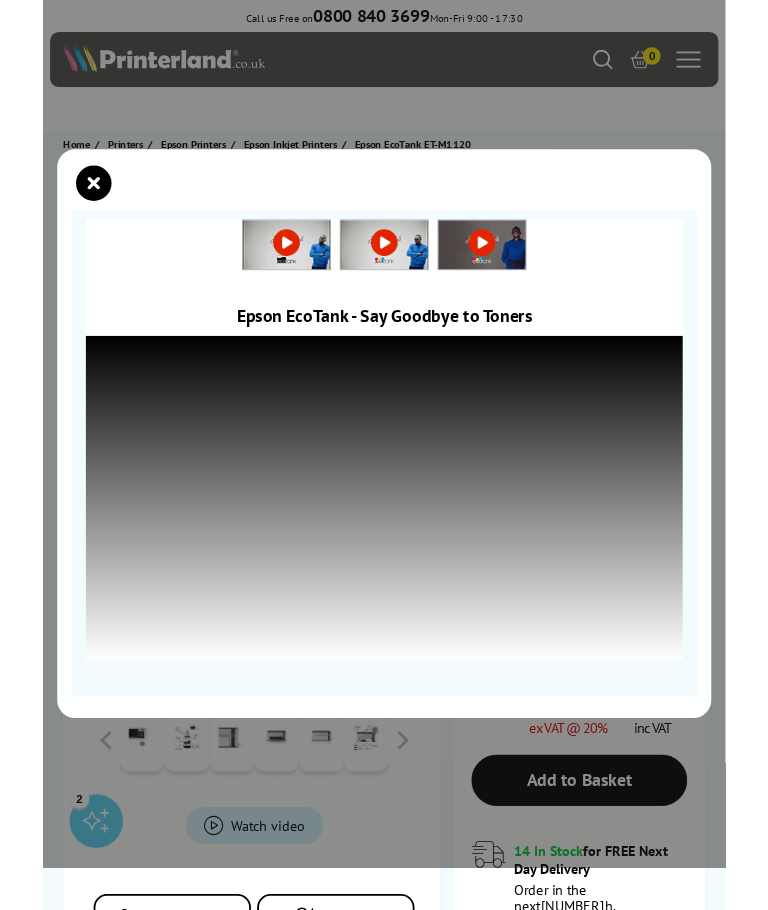 scroll, scrollTop: 336, scrollLeft: 0, axis: vertical 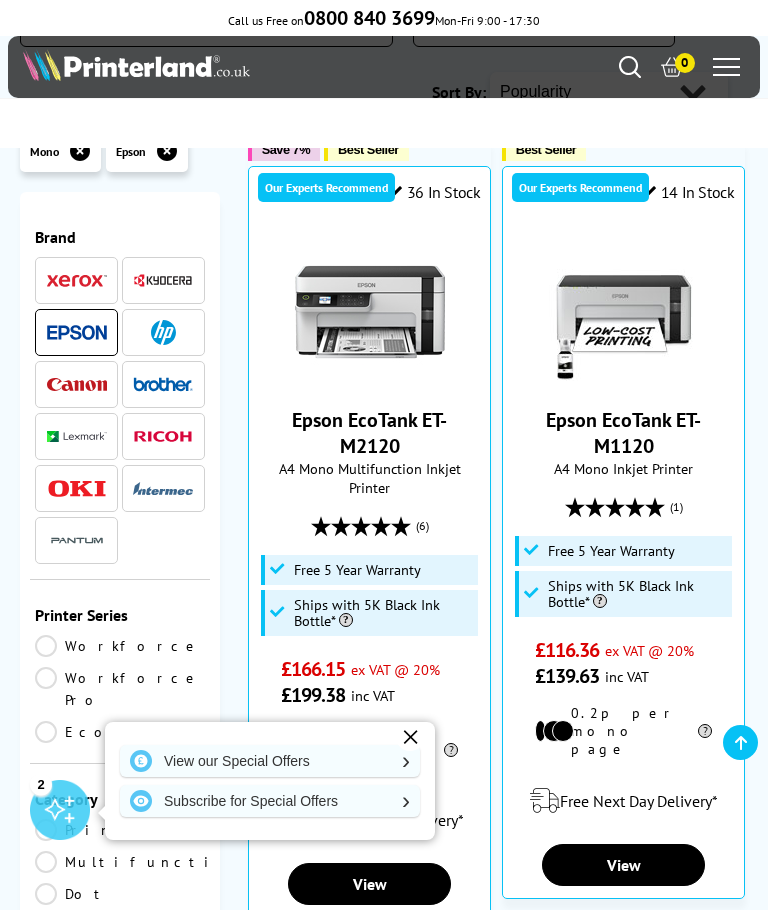 click on "(1)" at bounding box center (624, 507) 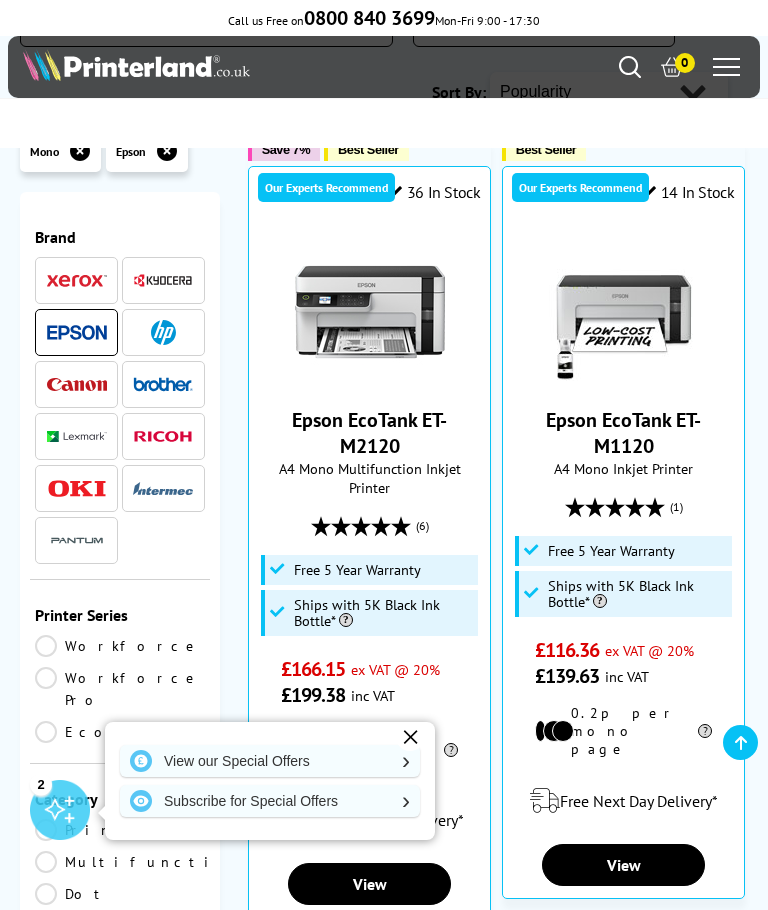 click at bounding box center (624, 312) 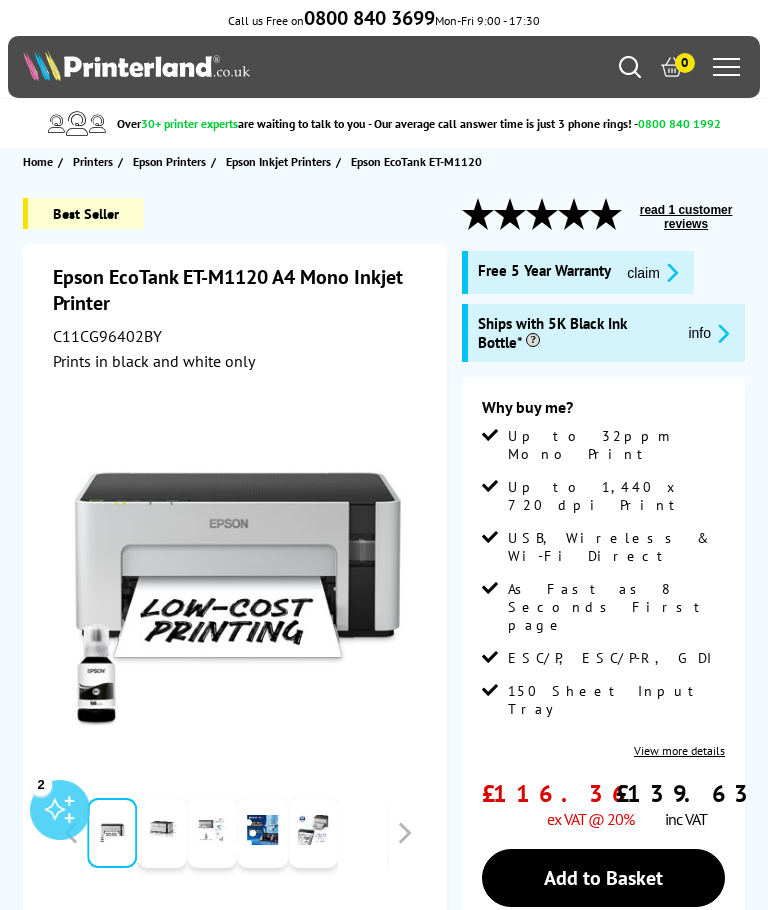 scroll, scrollTop: 0, scrollLeft: 0, axis: both 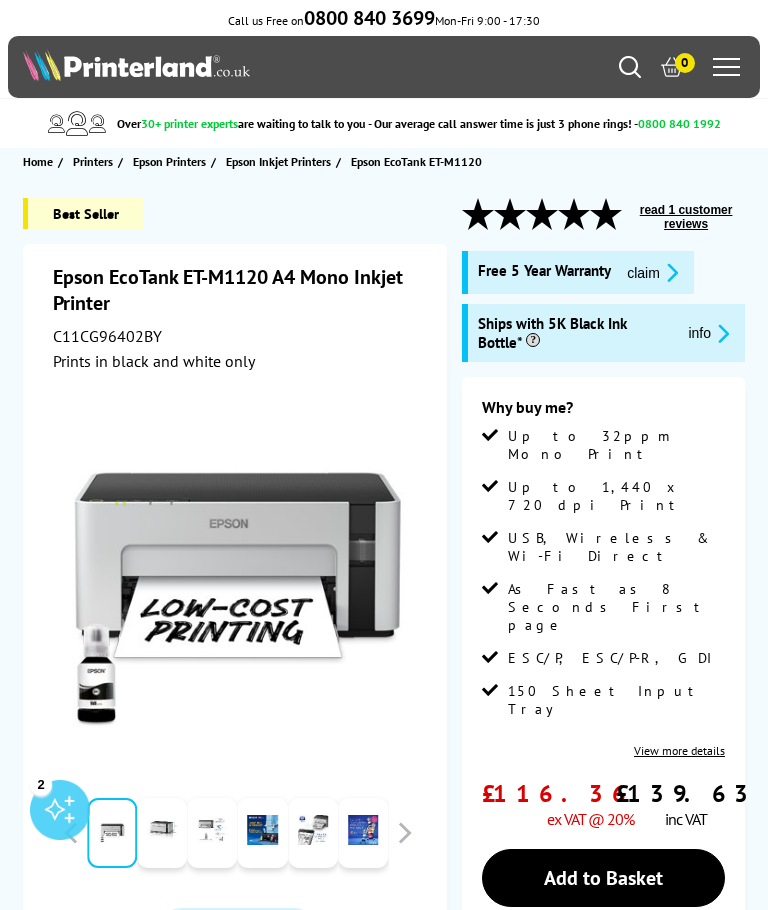click at bounding box center [720, 333] 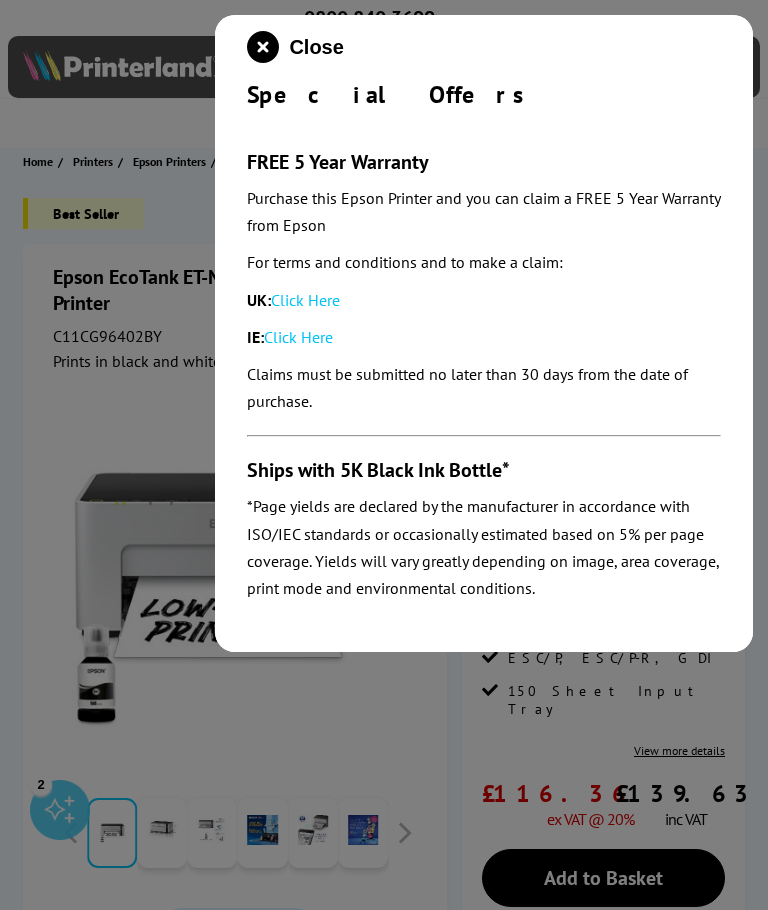 click at bounding box center [263, 47] 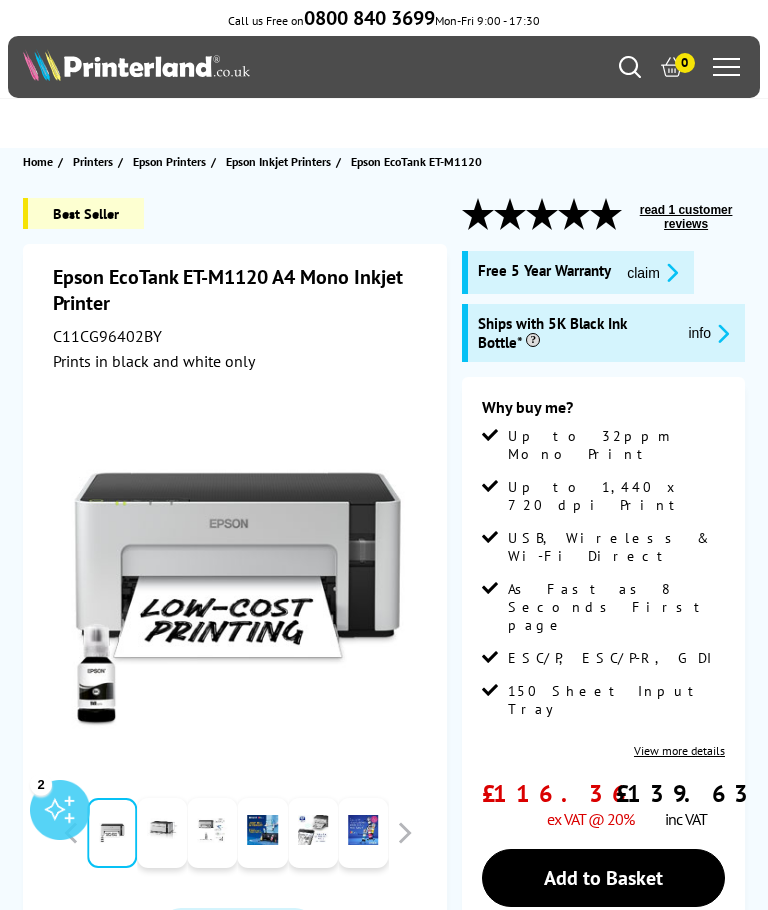 click at bounding box center [669, 272] 